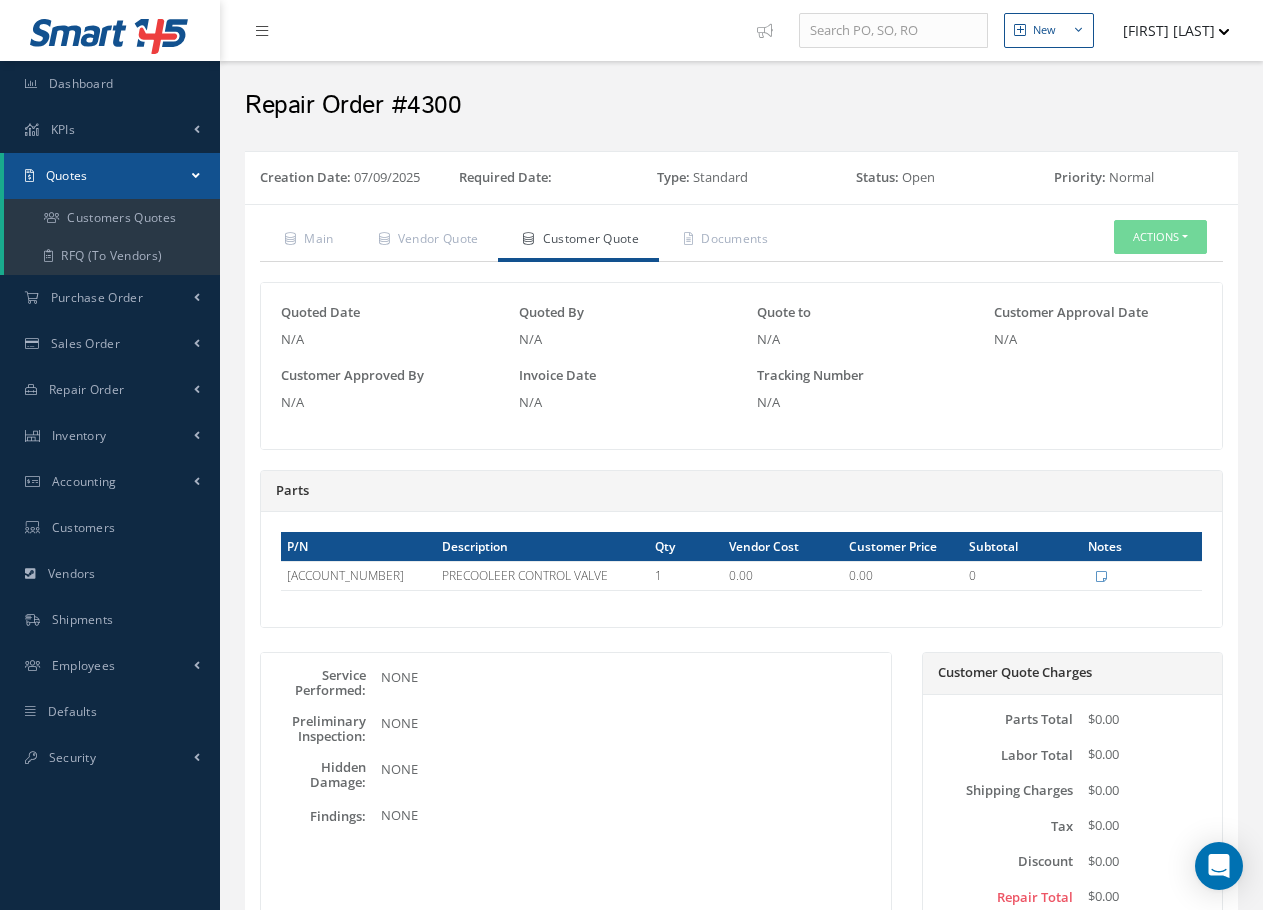 scroll, scrollTop: 0, scrollLeft: 0, axis: both 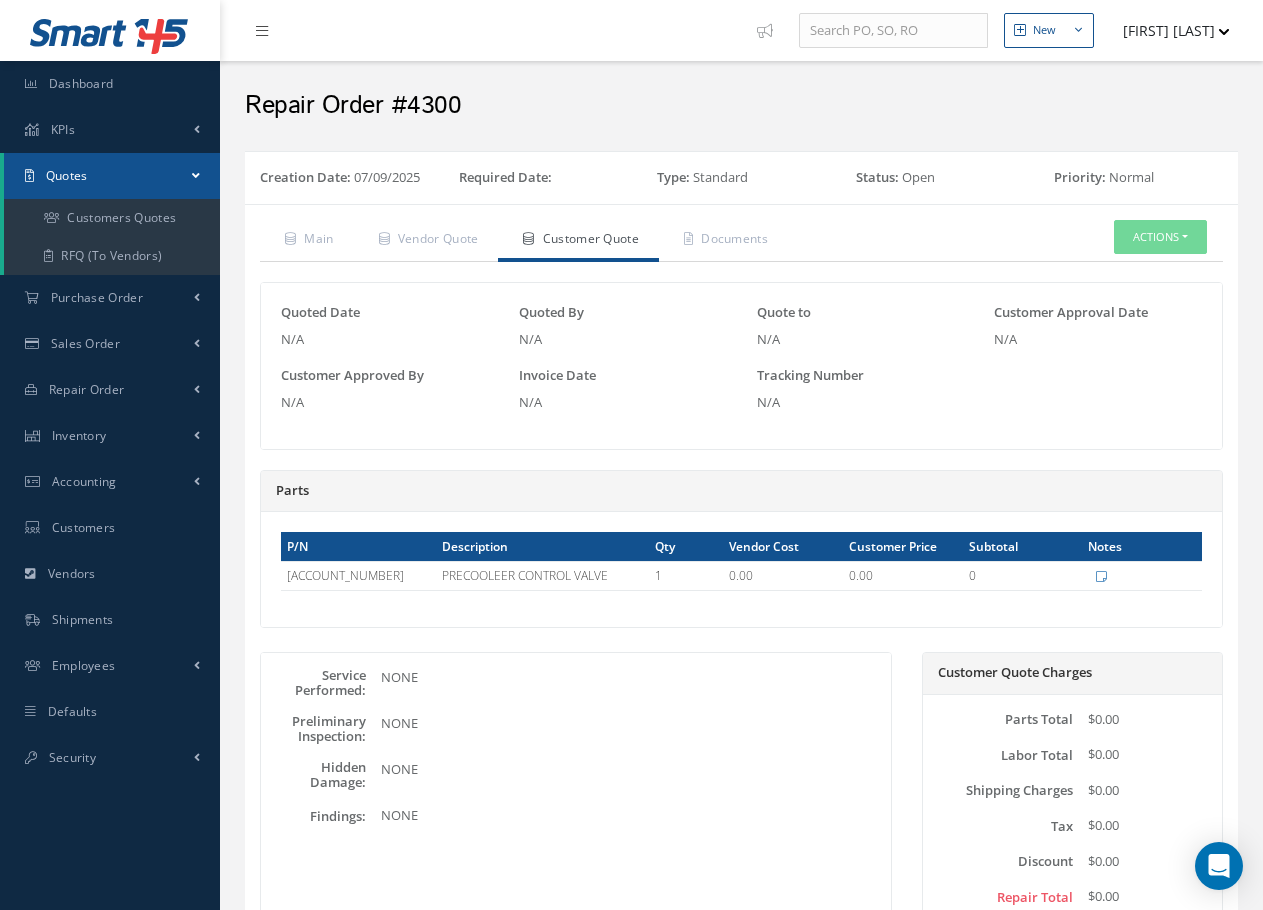 click on "N/A" at bounding box center [385, 403] 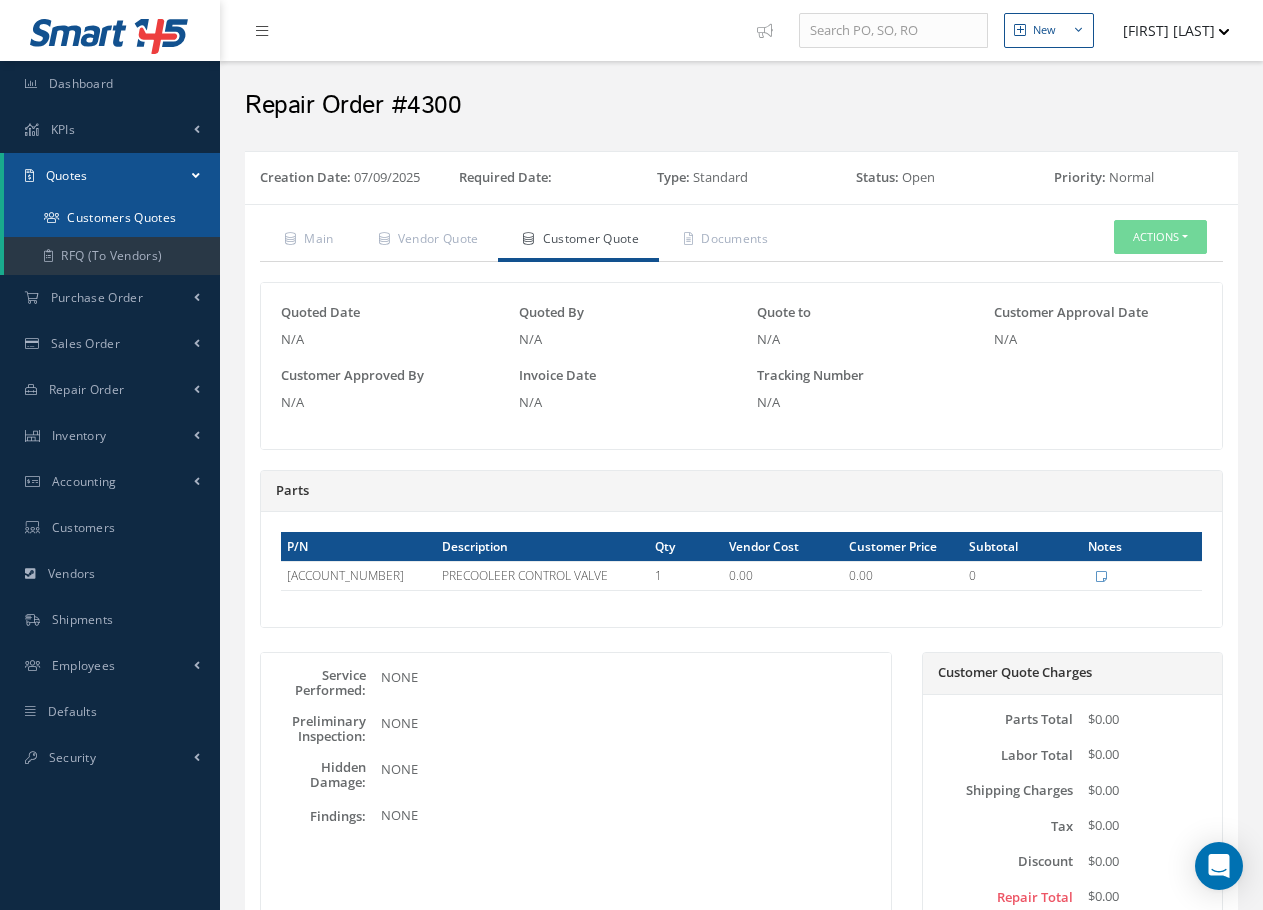 click on "Customers Quotes" at bounding box center (112, 218) 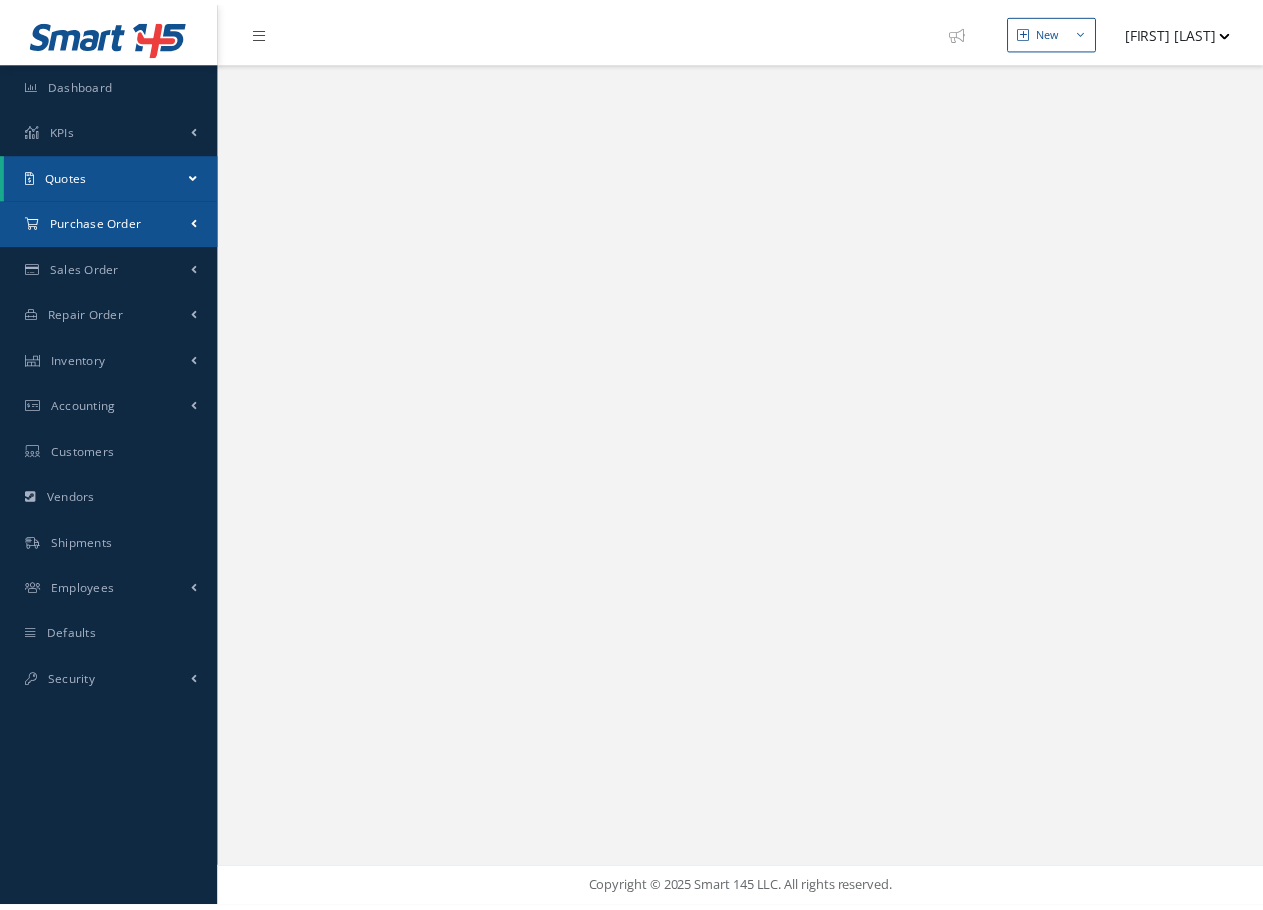 scroll, scrollTop: 0, scrollLeft: 0, axis: both 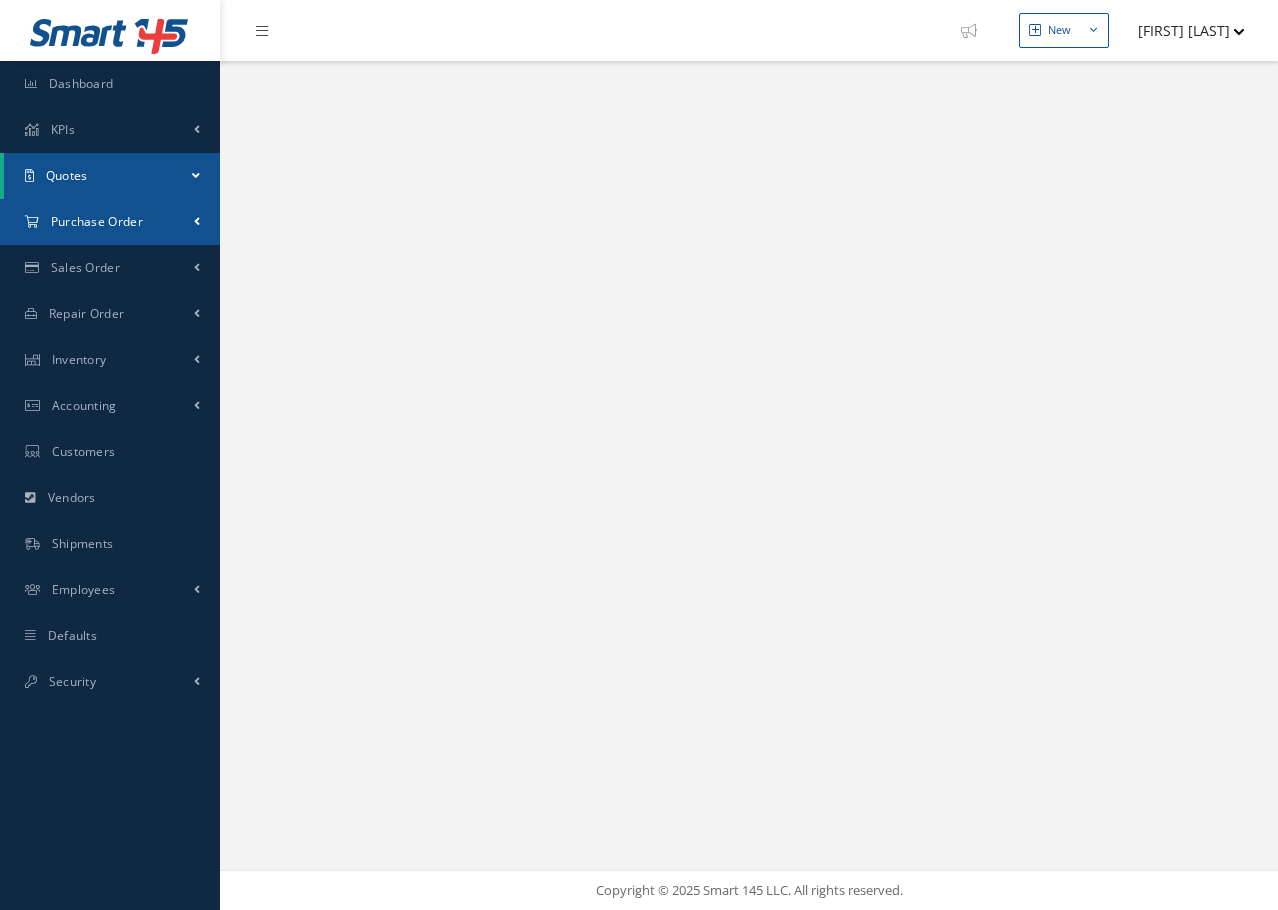 select on "25" 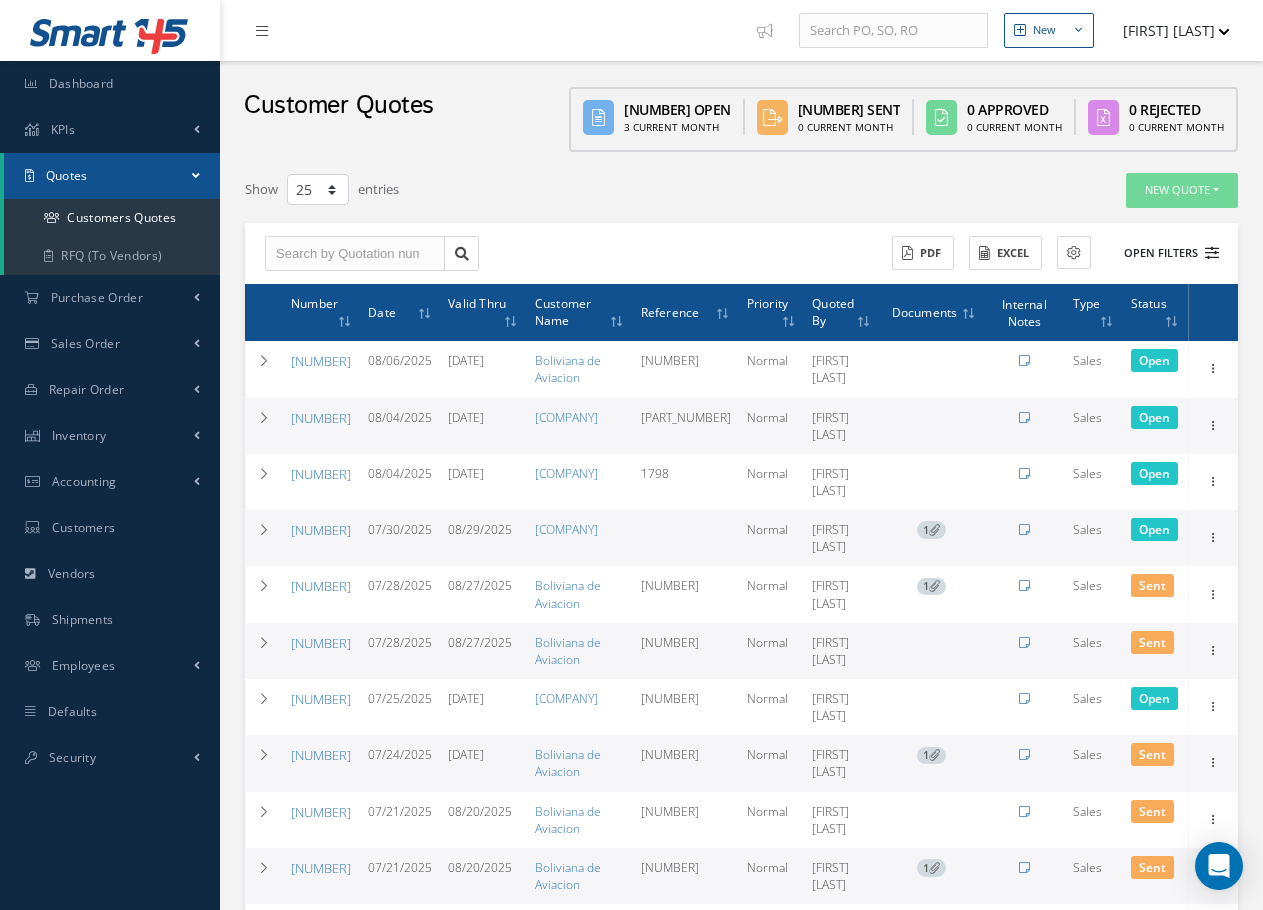 click at bounding box center [1212, 253] 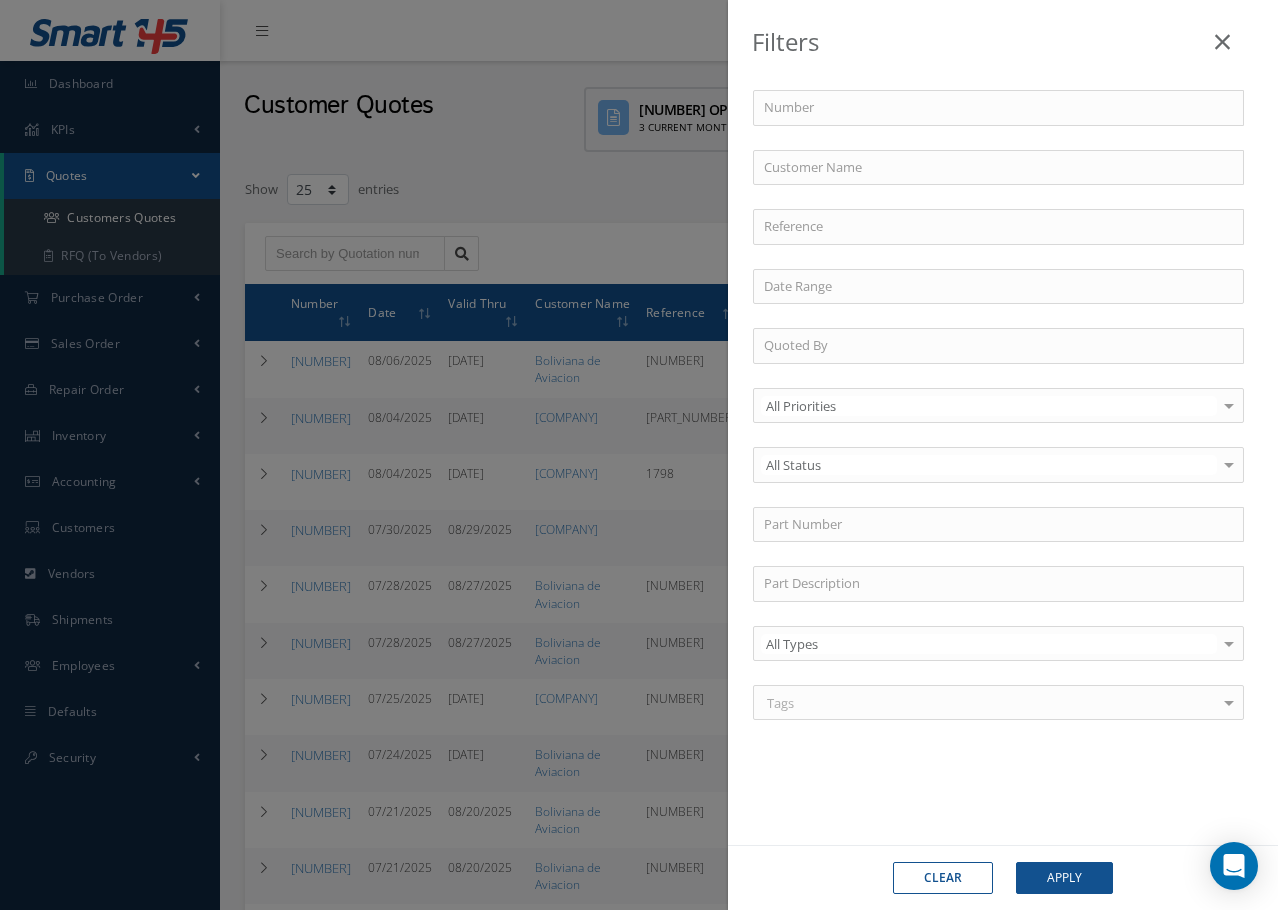 click on "Filters
Number
Customer Name
Reference
Quoted By
All Priorities         All Priorities   Normal   AOG   Critical
No elements found.
List is empty.                All Status         All Status   Open   Partially Sent   Sent   Closed   Approved   Rejected
No elements found.
List is empty.
Part Number
Part Description
Type
All Types         All Types   Sales   Service
No elements found.
List is empty.
Tags
No tags found
No tags found
Clear
Apply" at bounding box center [639, 455] 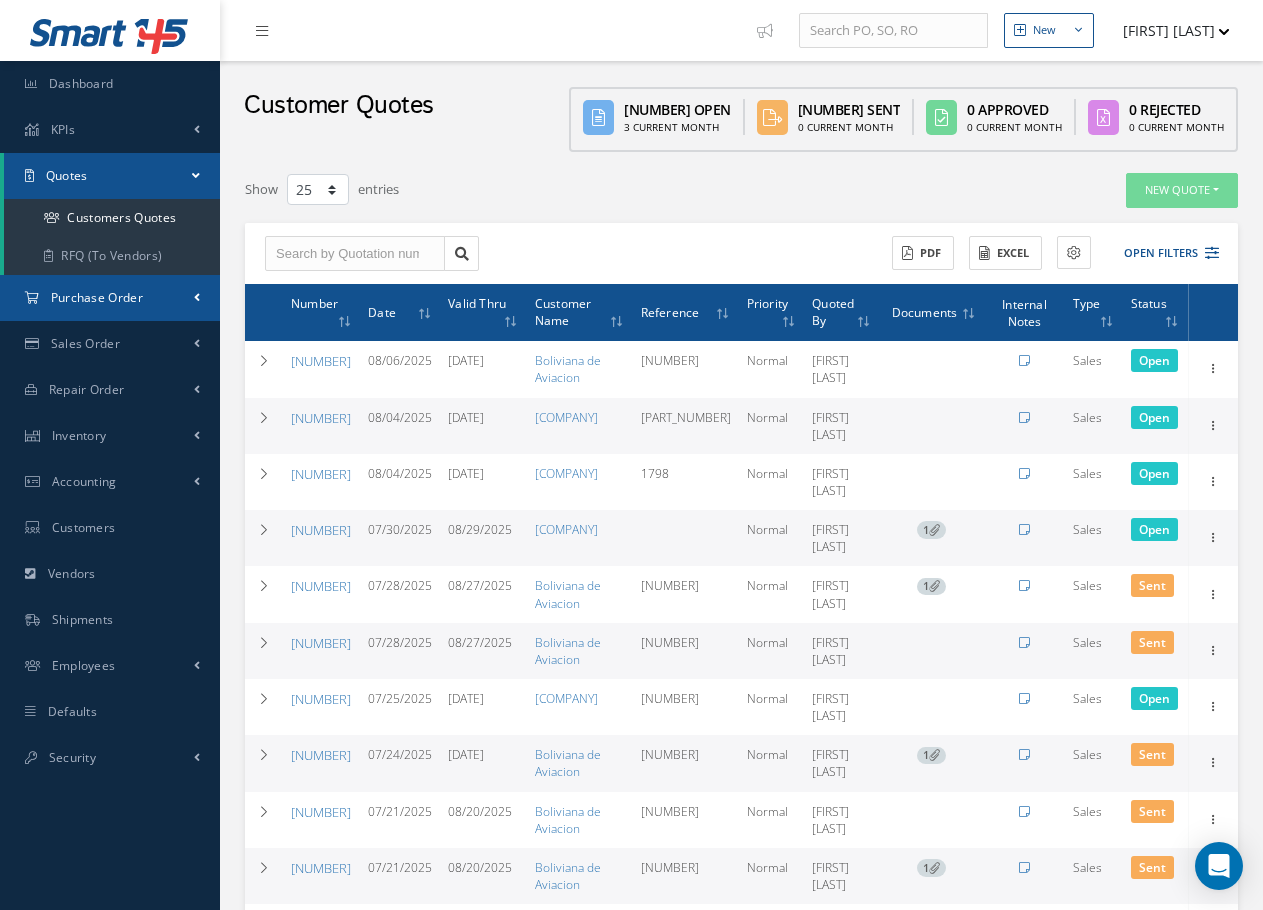 click on "Purchase Order" at bounding box center (97, 297) 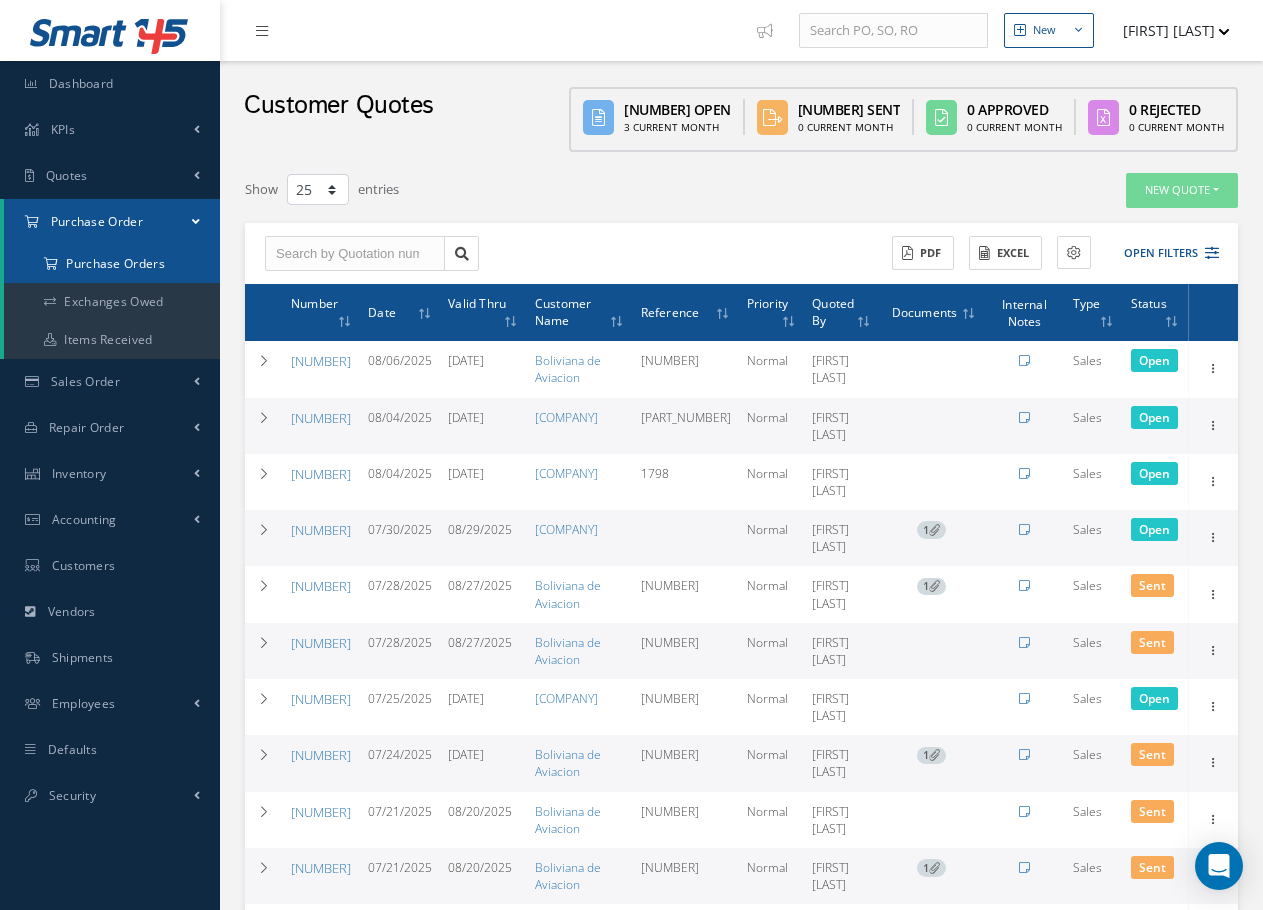 click on "Purchase Orders" at bounding box center (112, 264) 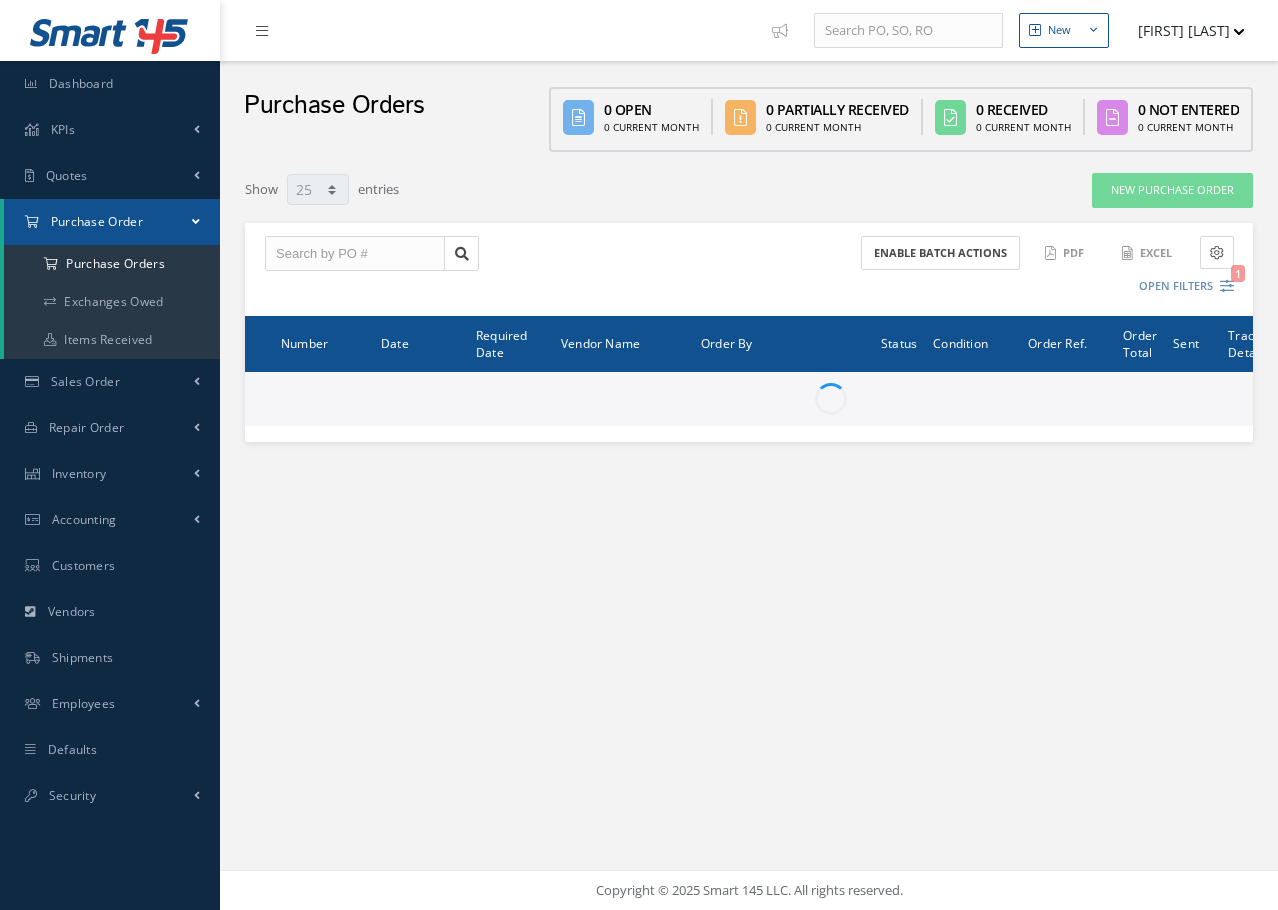 select on "25" 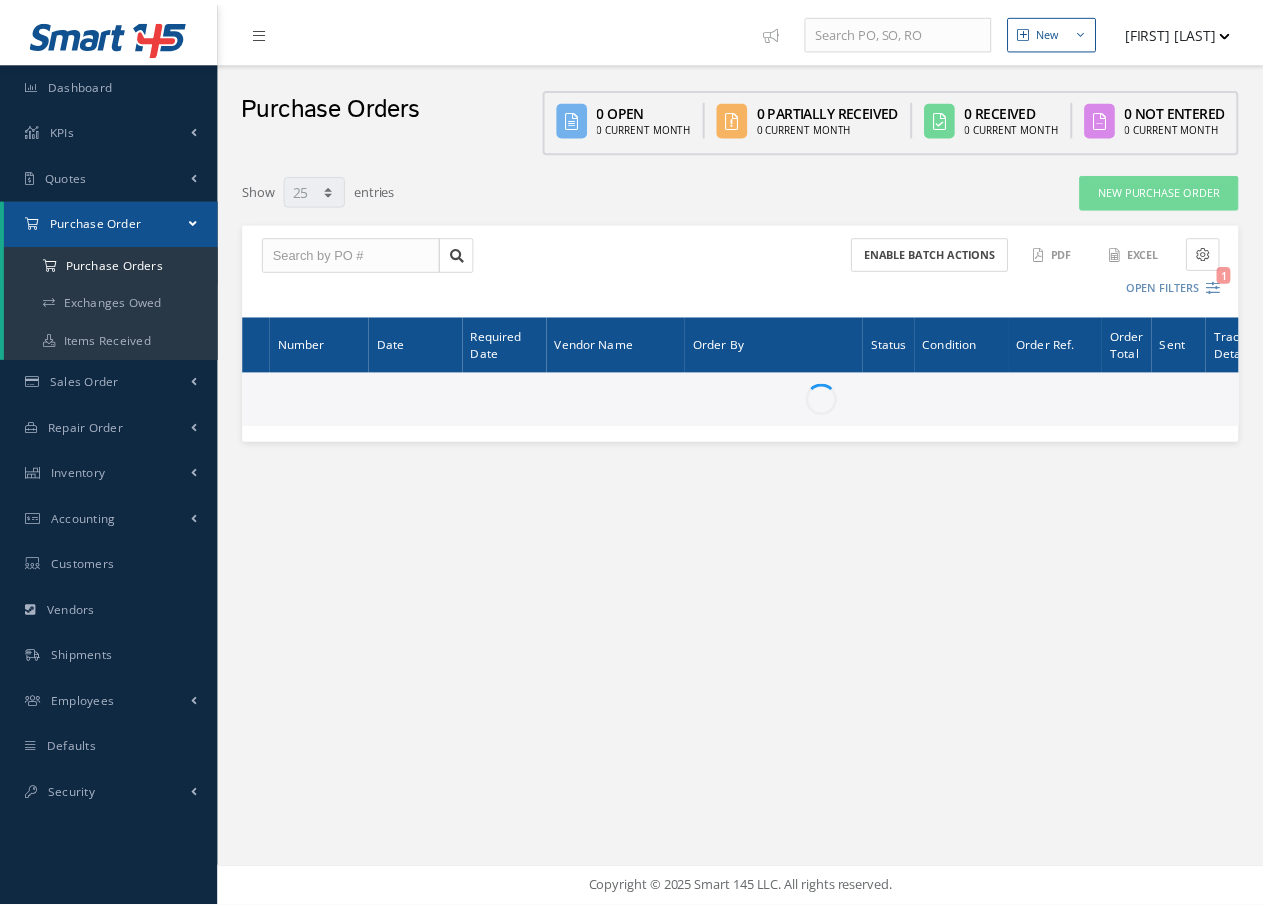 scroll, scrollTop: 0, scrollLeft: 0, axis: both 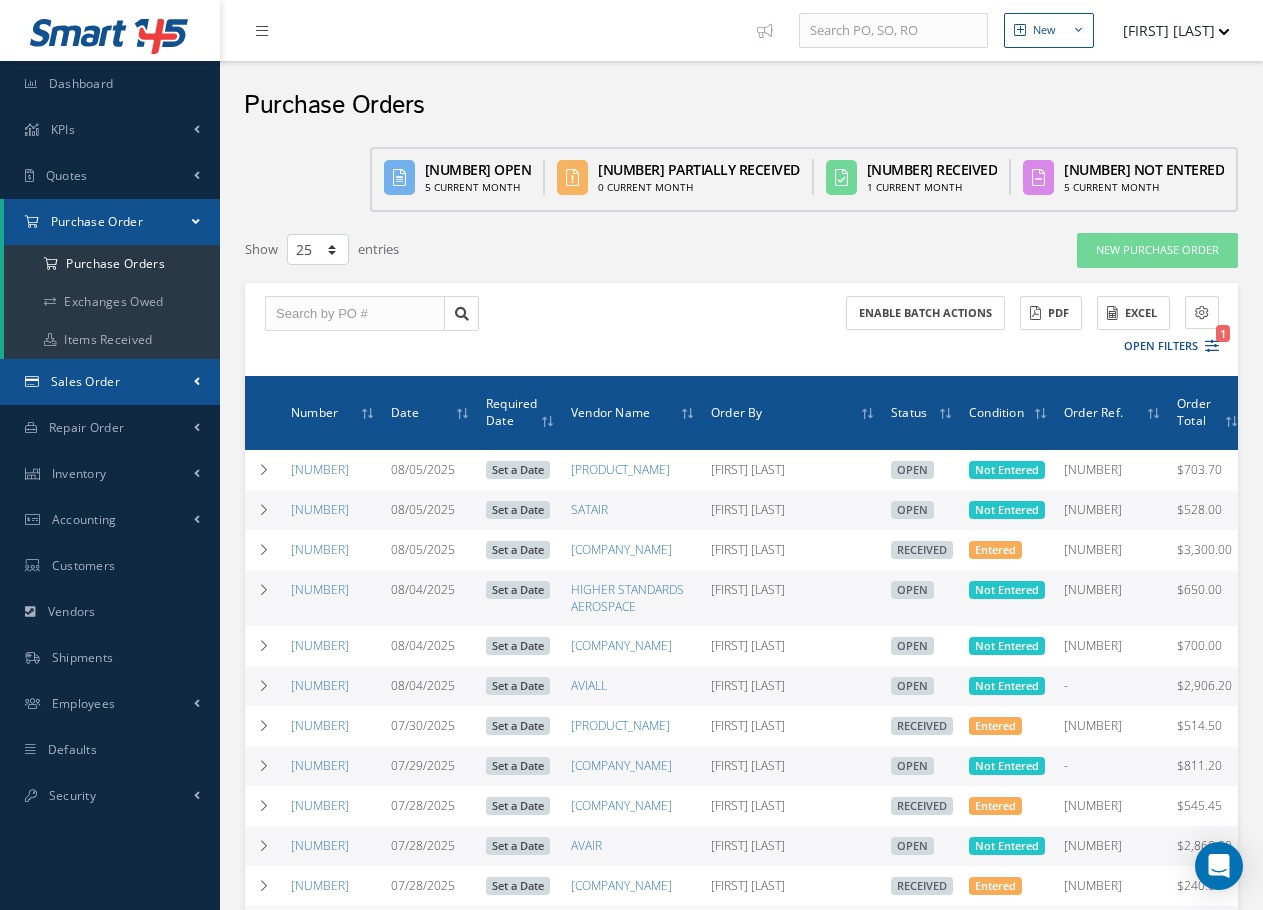 click on "Sales Order" at bounding box center (110, 382) 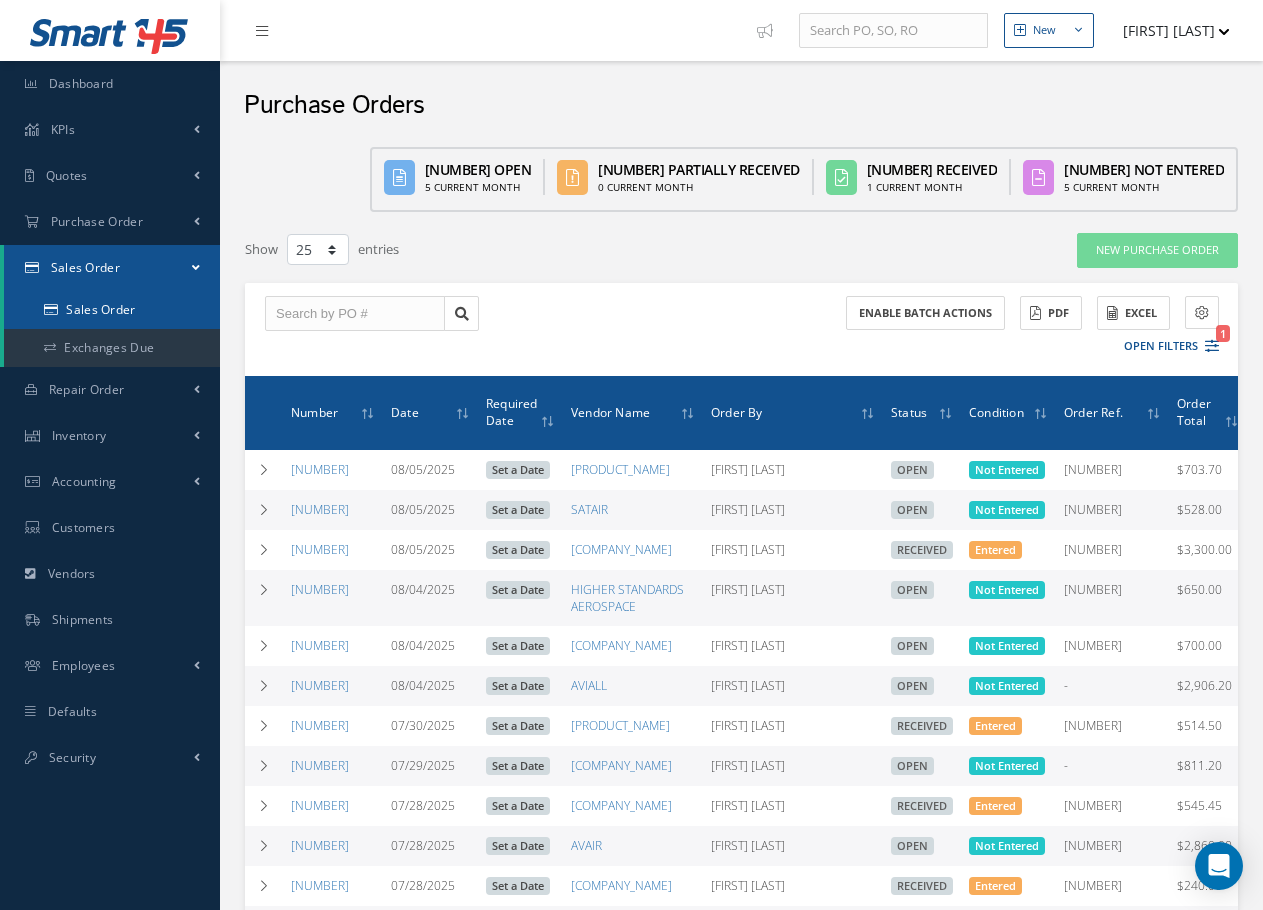 click on "Sales Order" at bounding box center [112, 310] 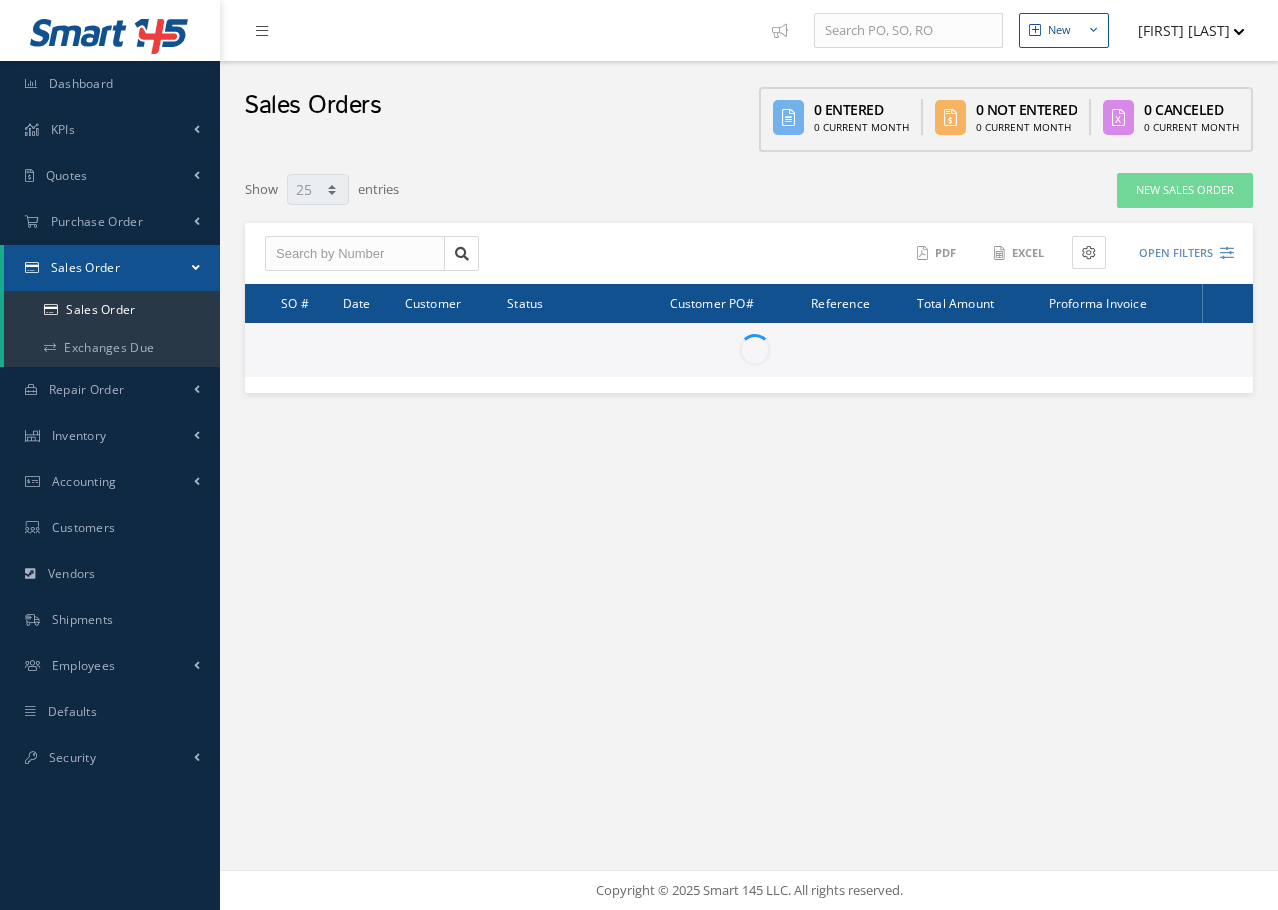 select on "25" 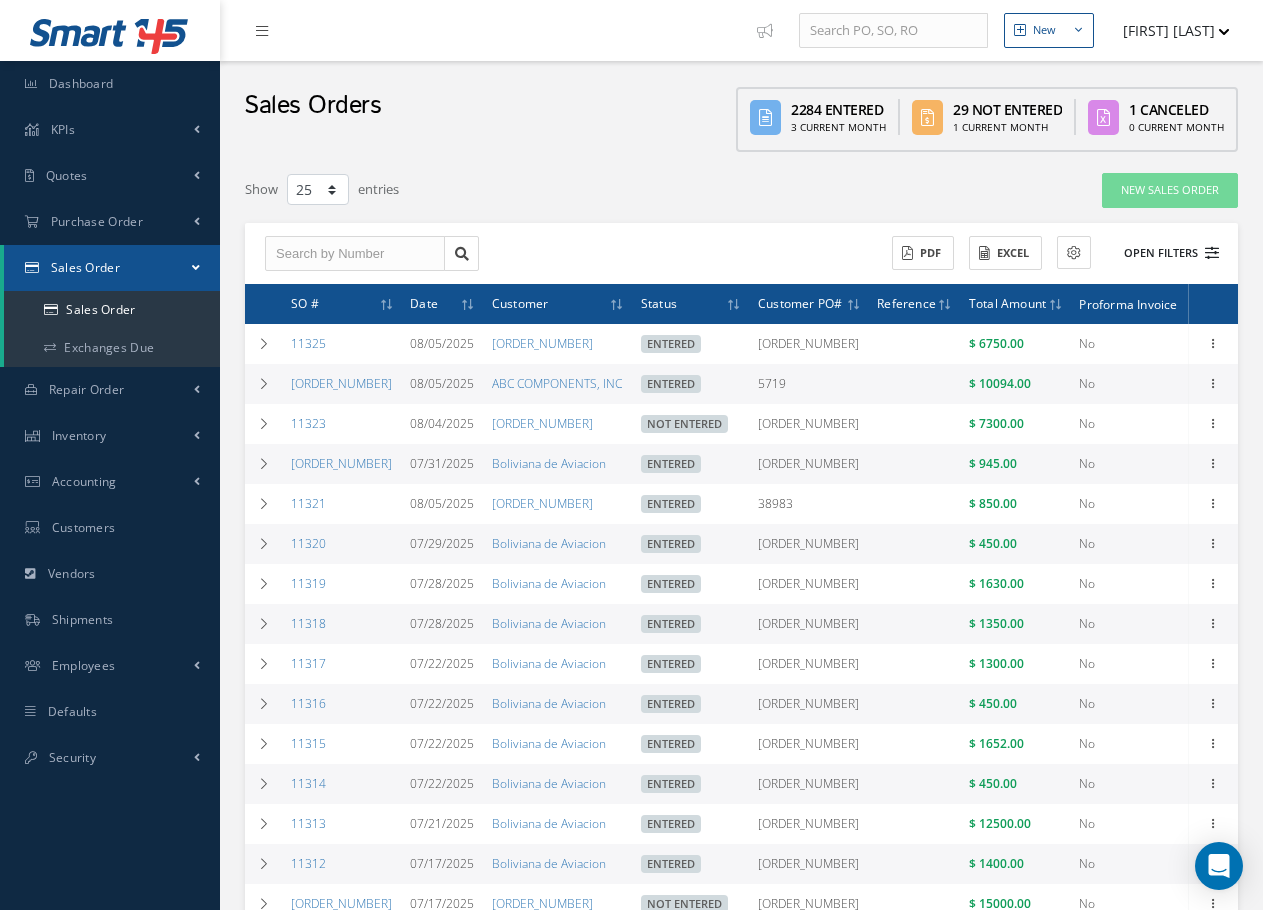 click at bounding box center [1212, 253] 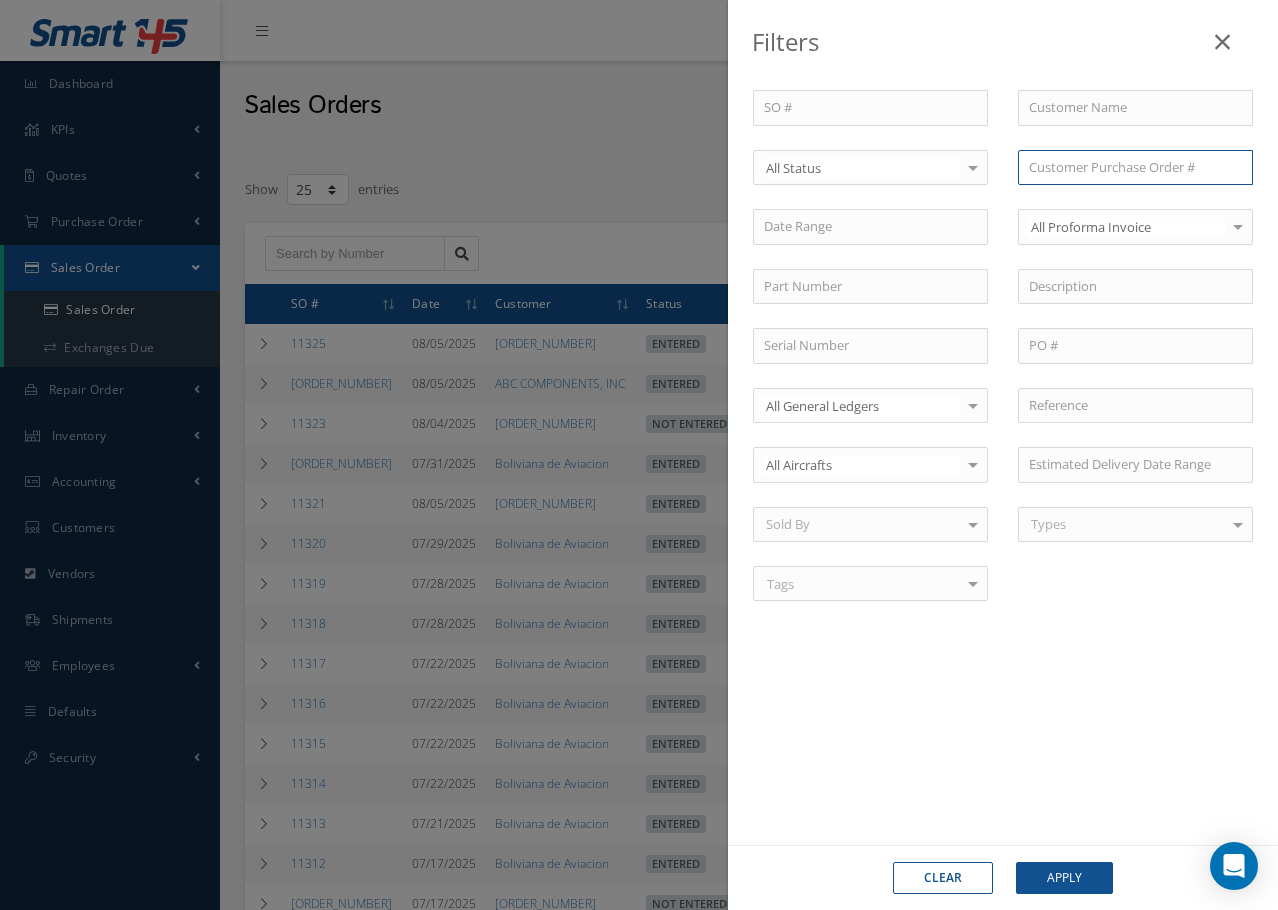 click at bounding box center [1135, 168] 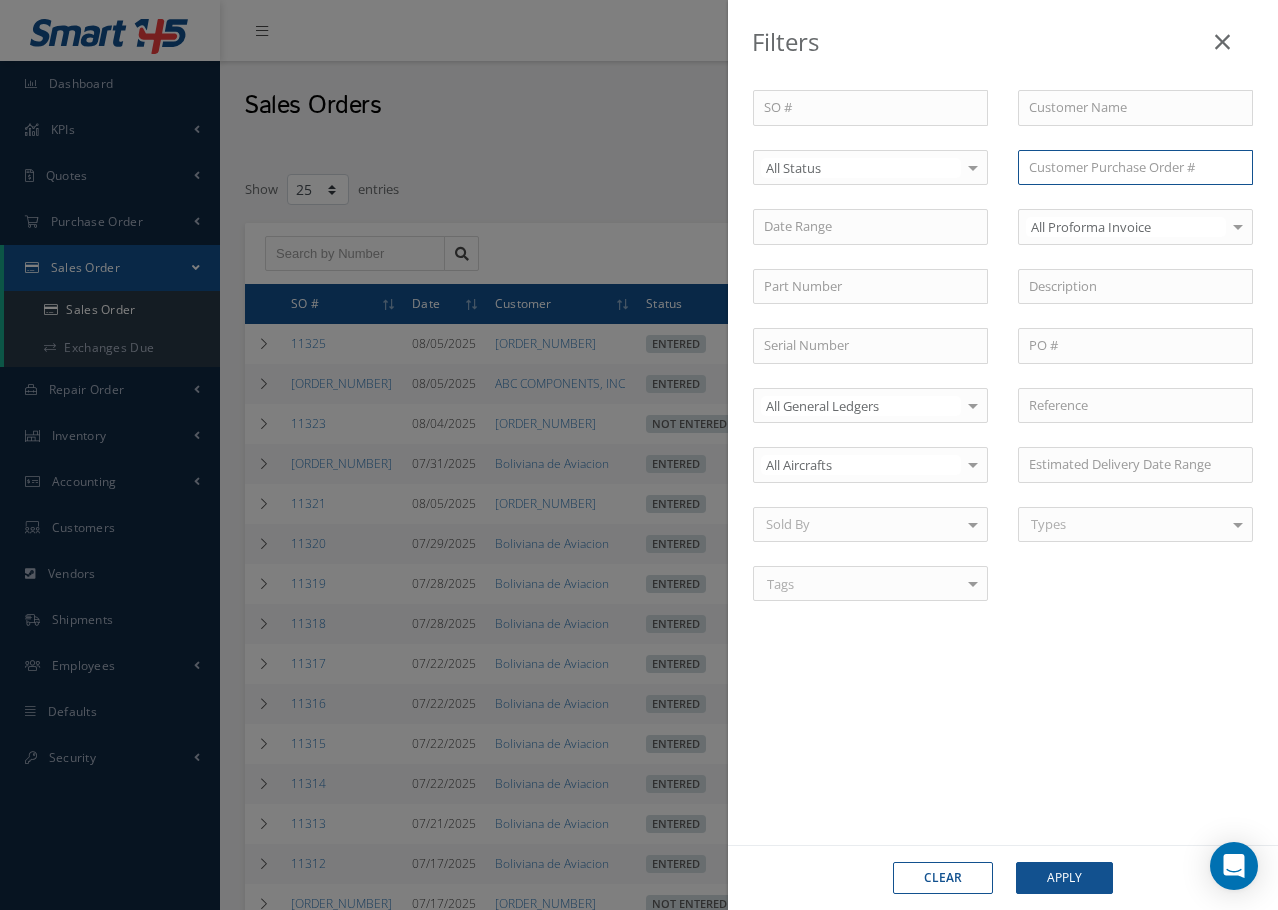 paste on "P3195825" 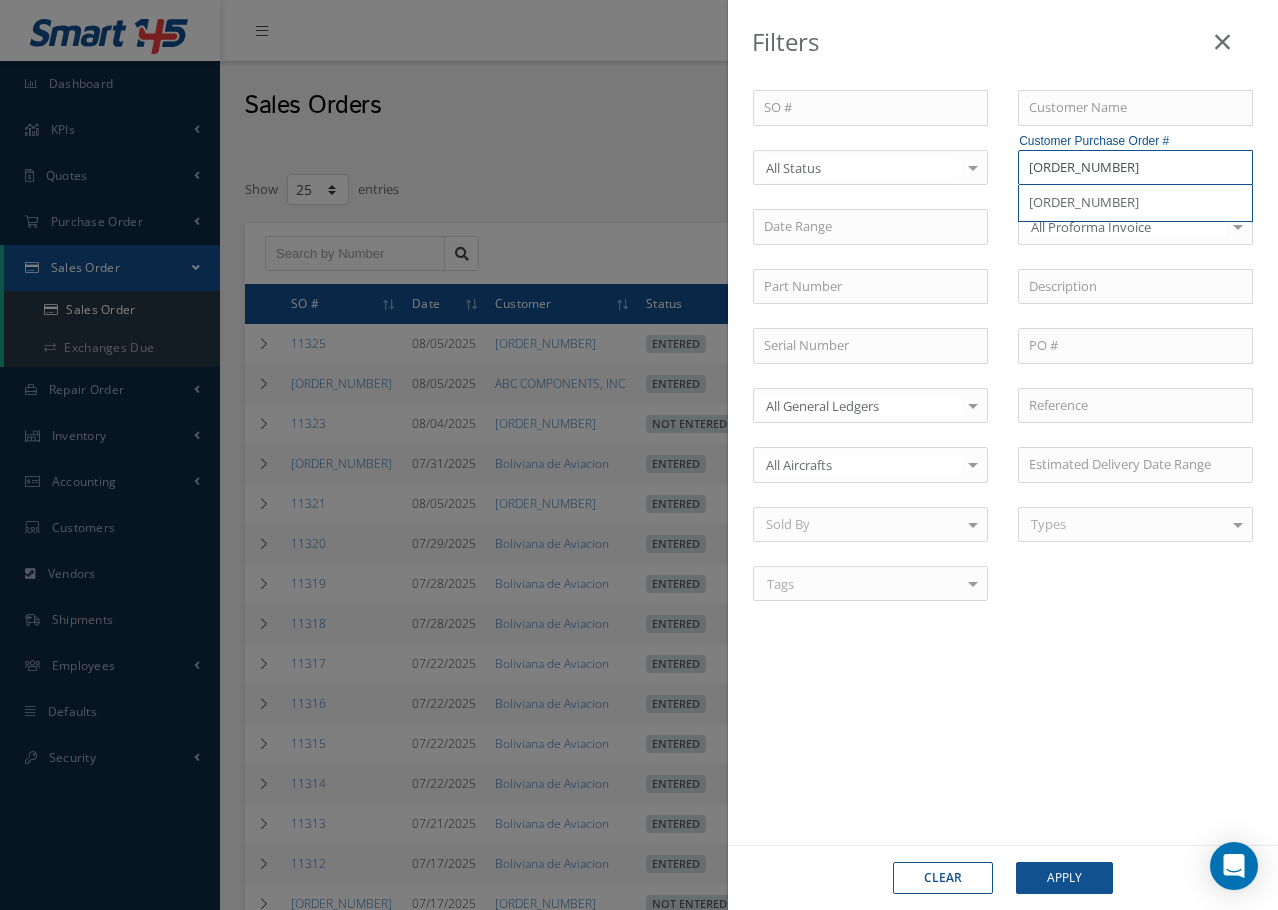 type on "P3195825" 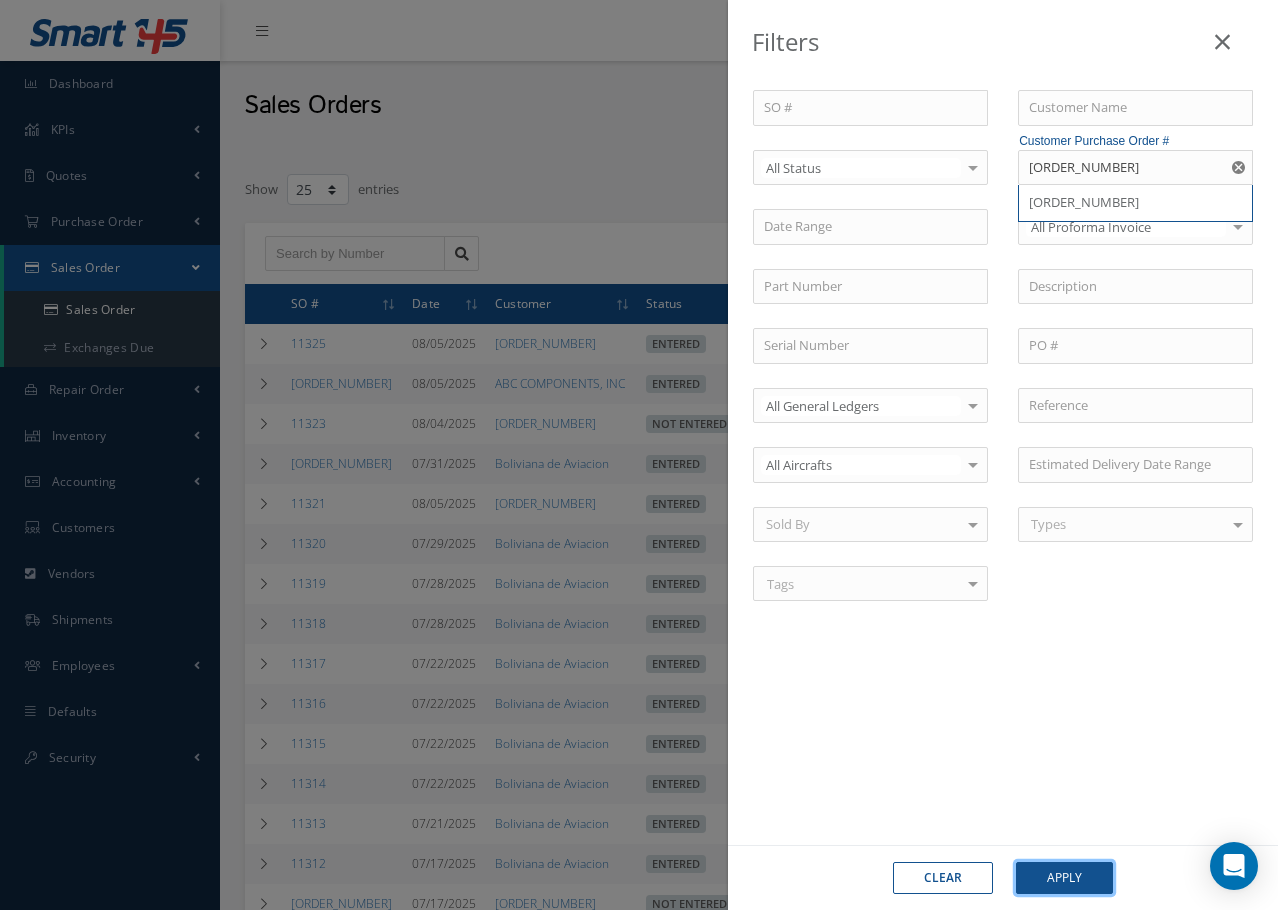 click on "Apply" at bounding box center [1064, 878] 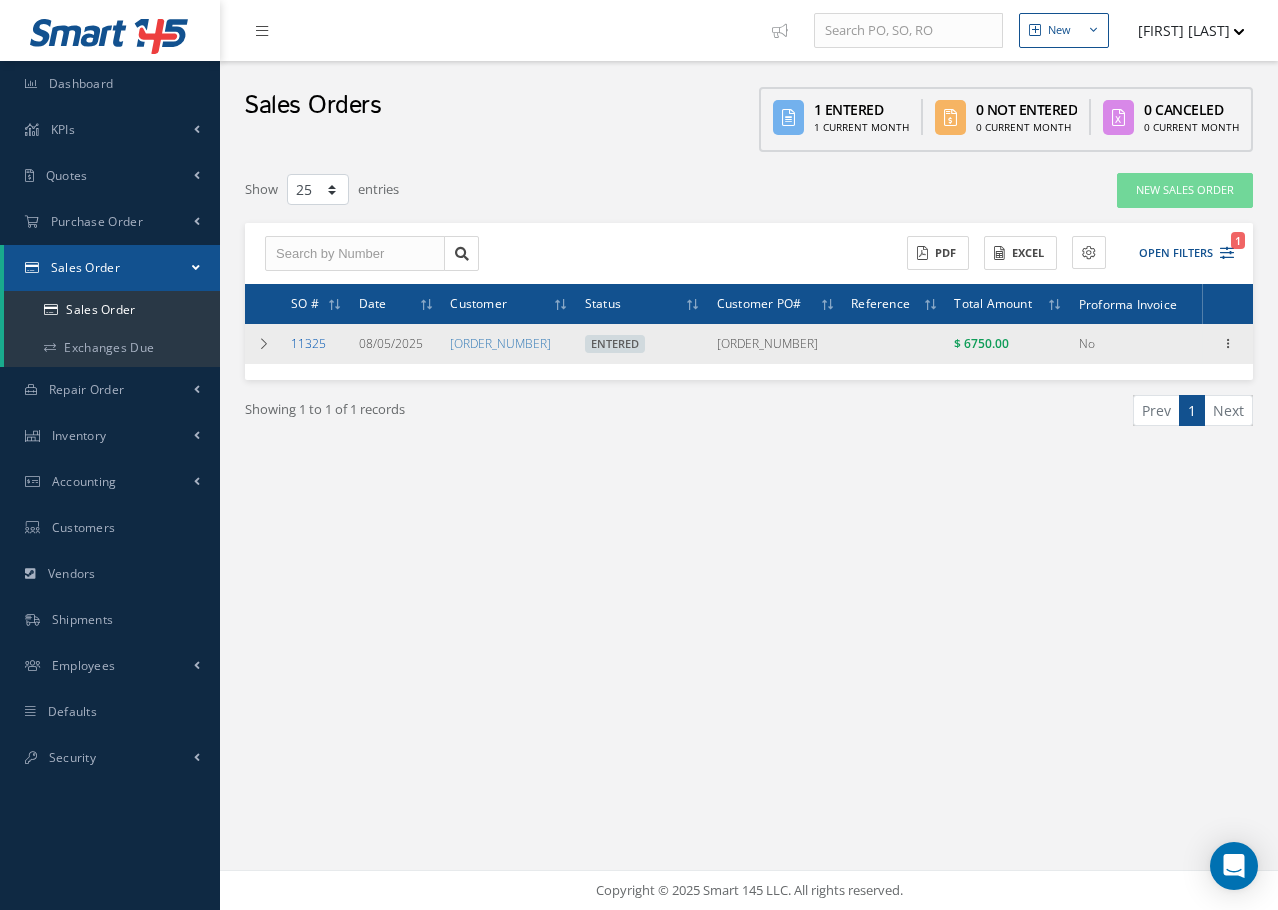 click on "11325" at bounding box center (308, 343) 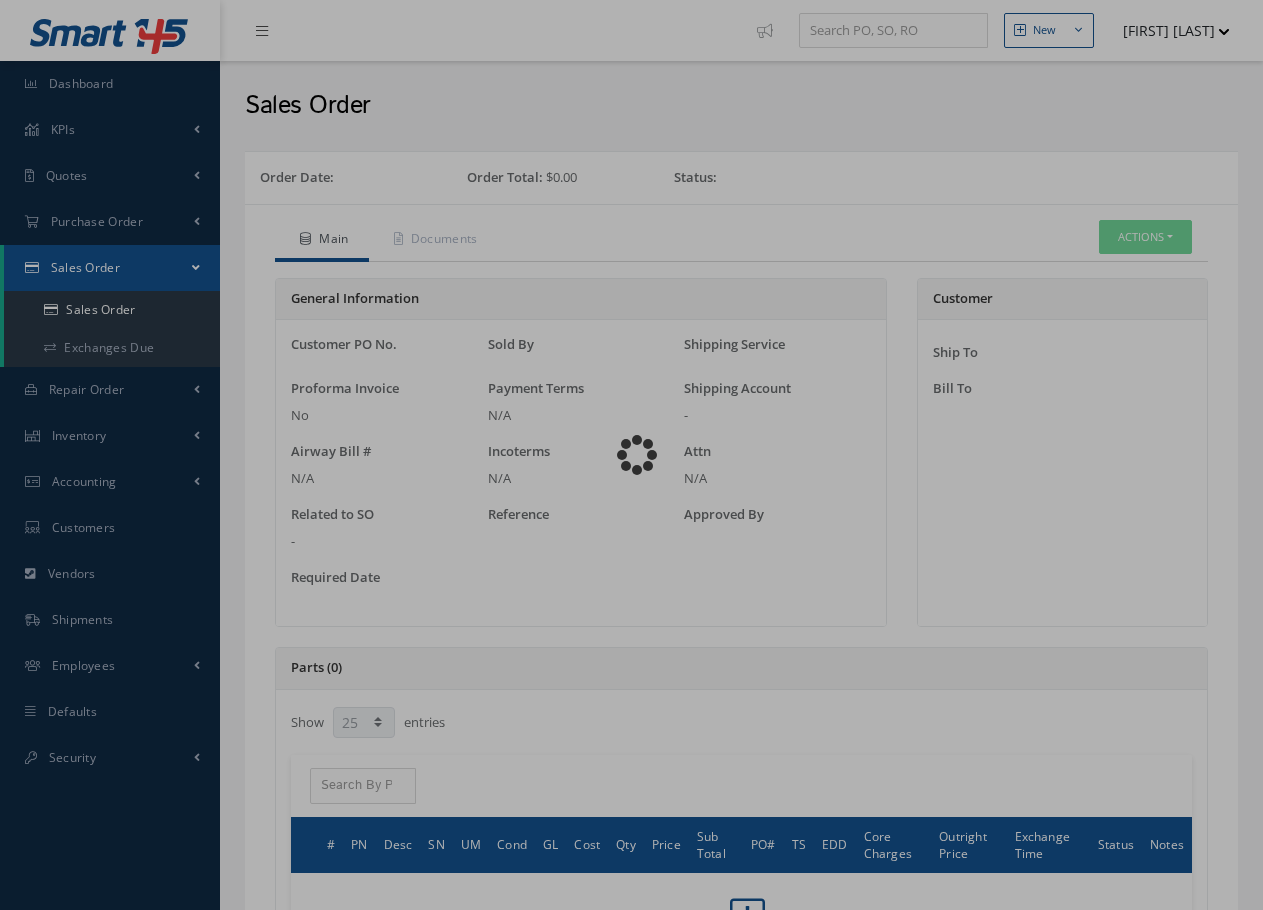 select on "25" 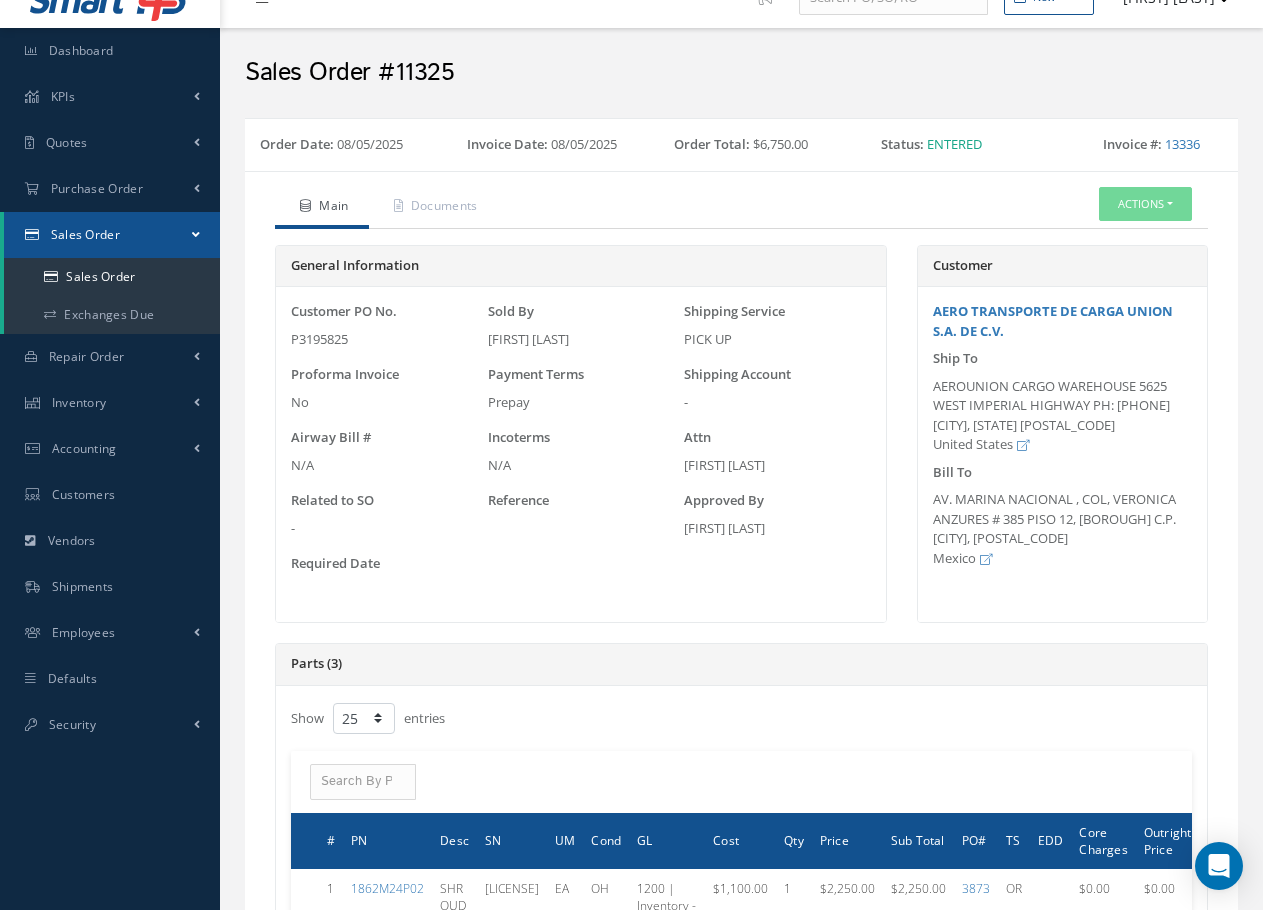 scroll, scrollTop: 0, scrollLeft: 0, axis: both 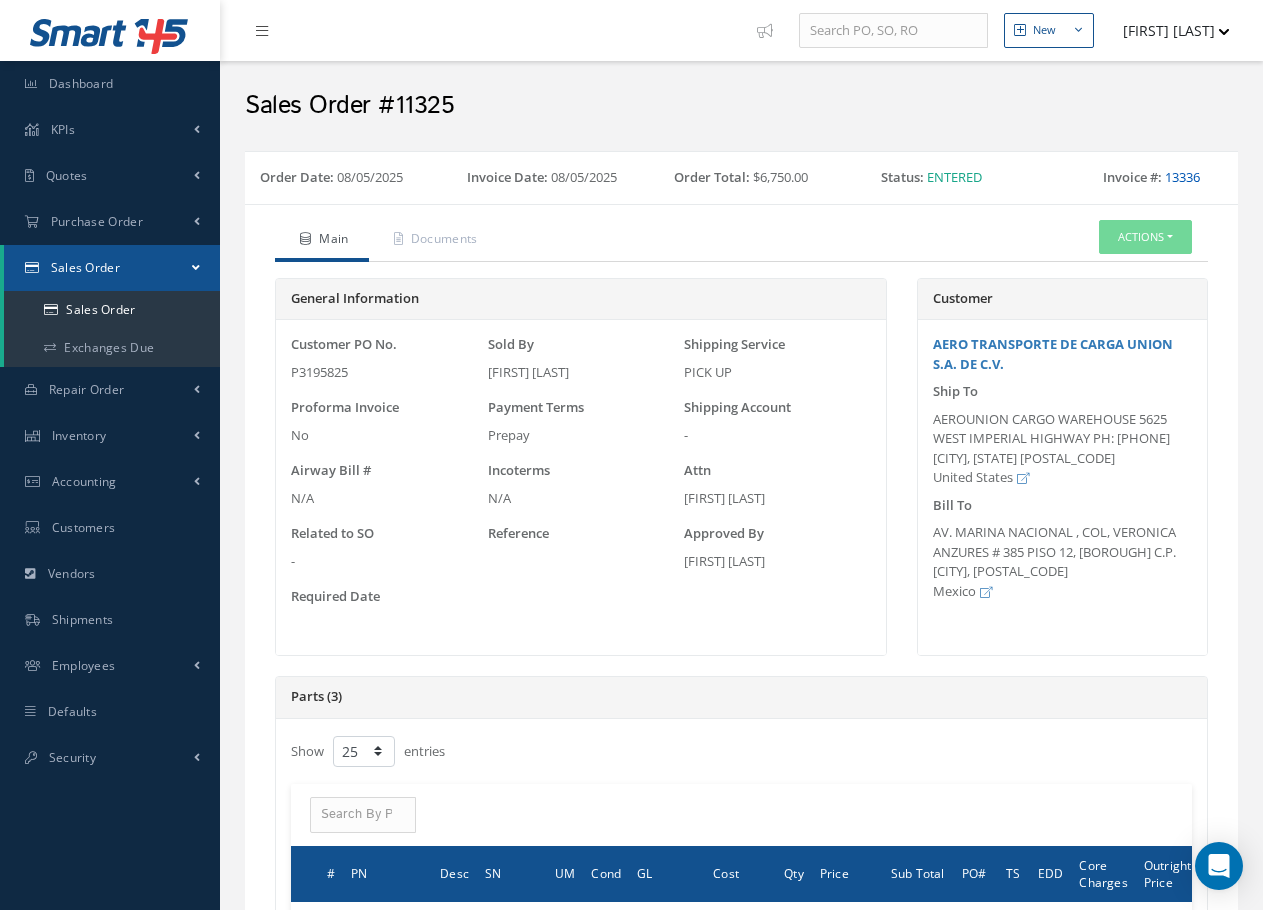 click on "13336" at bounding box center (1182, 177) 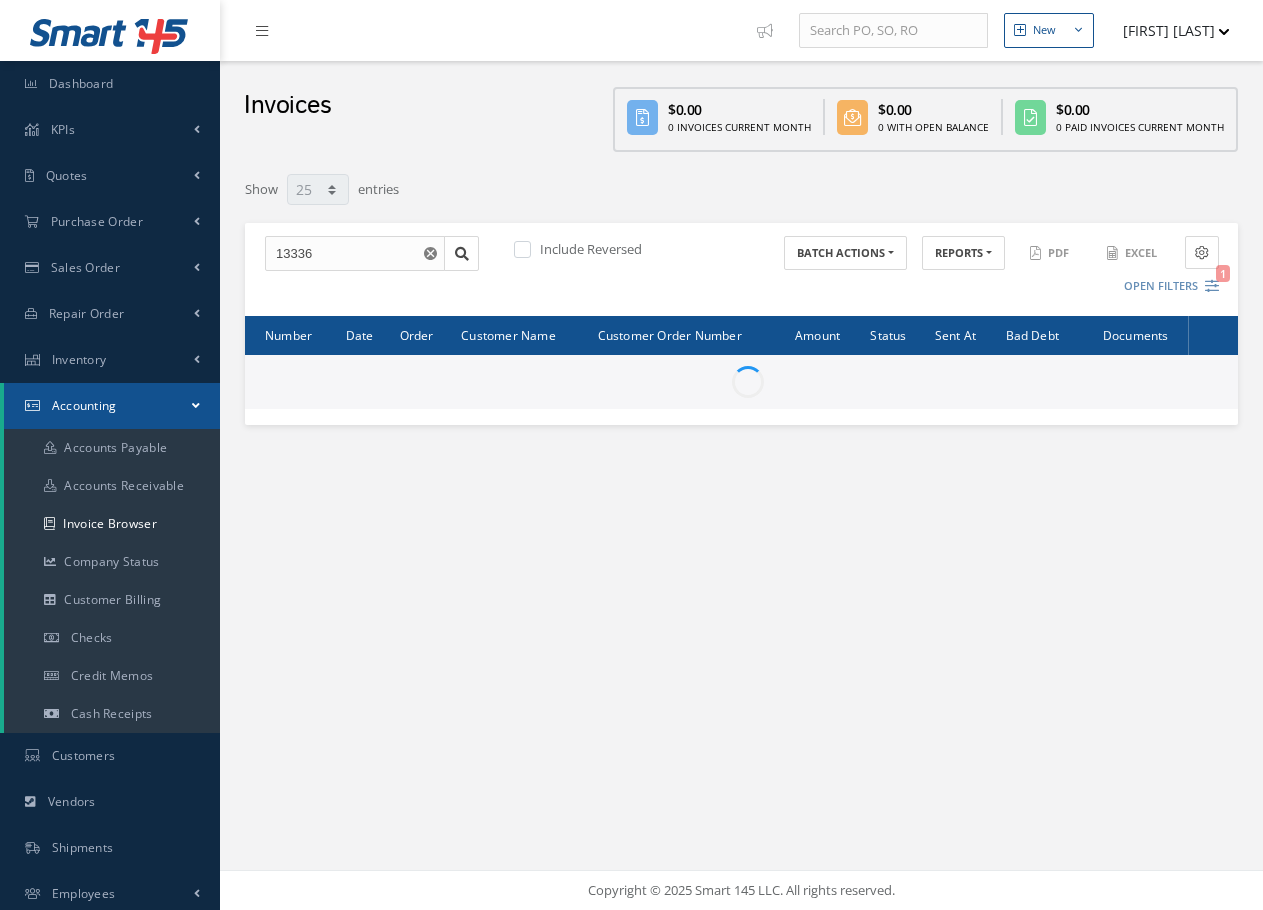 select on "25" 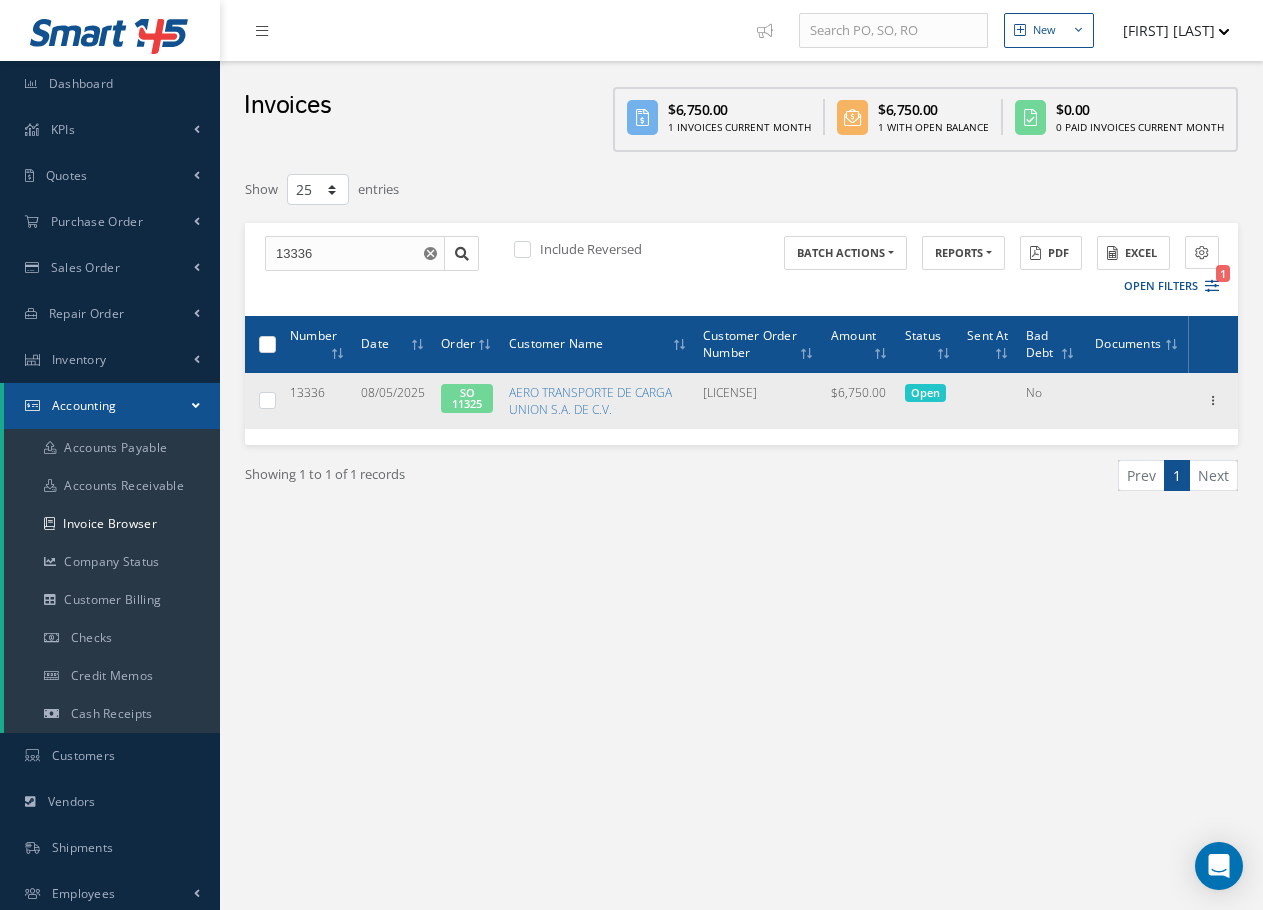 click on "SO 11325" at bounding box center (467, 398) 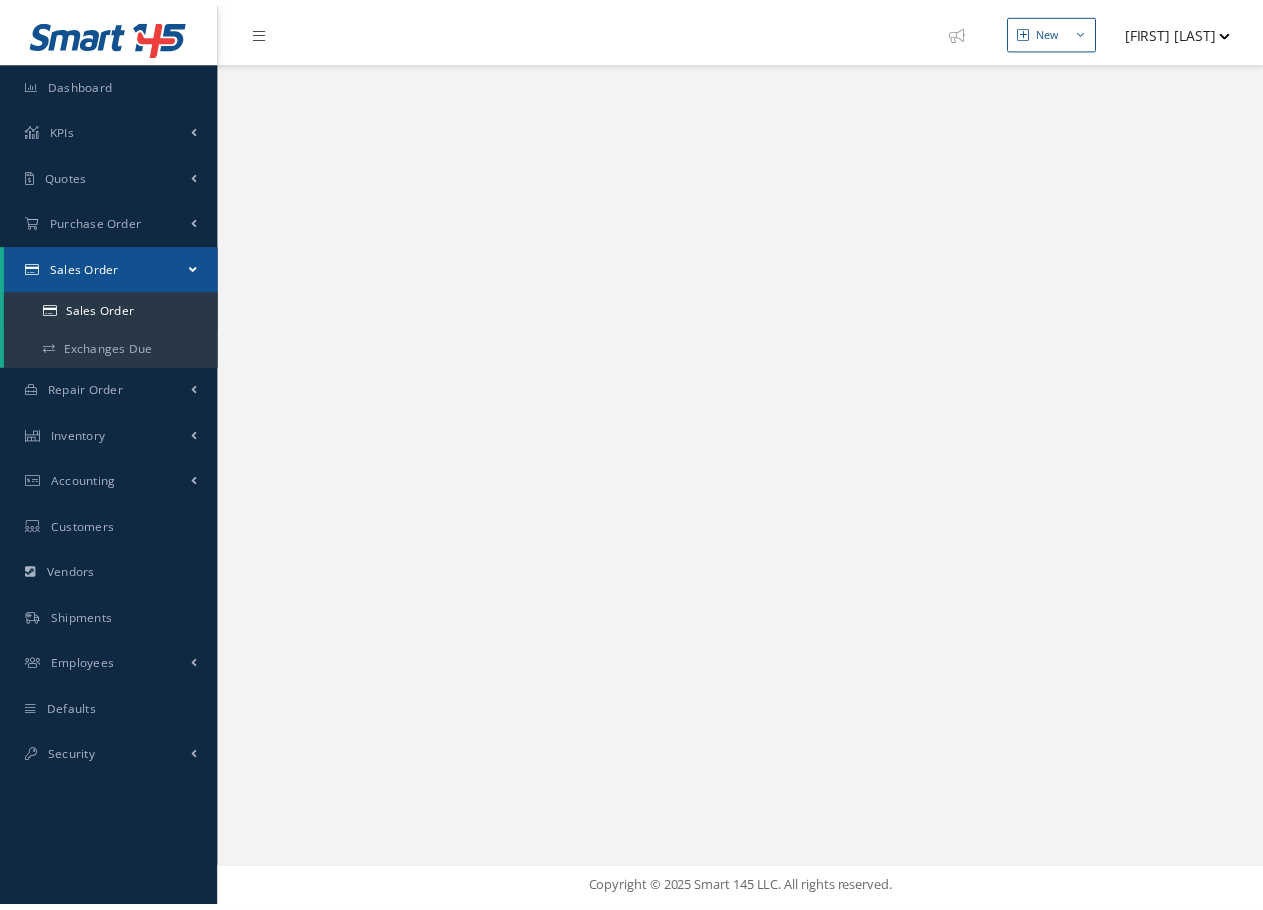 scroll, scrollTop: 0, scrollLeft: 0, axis: both 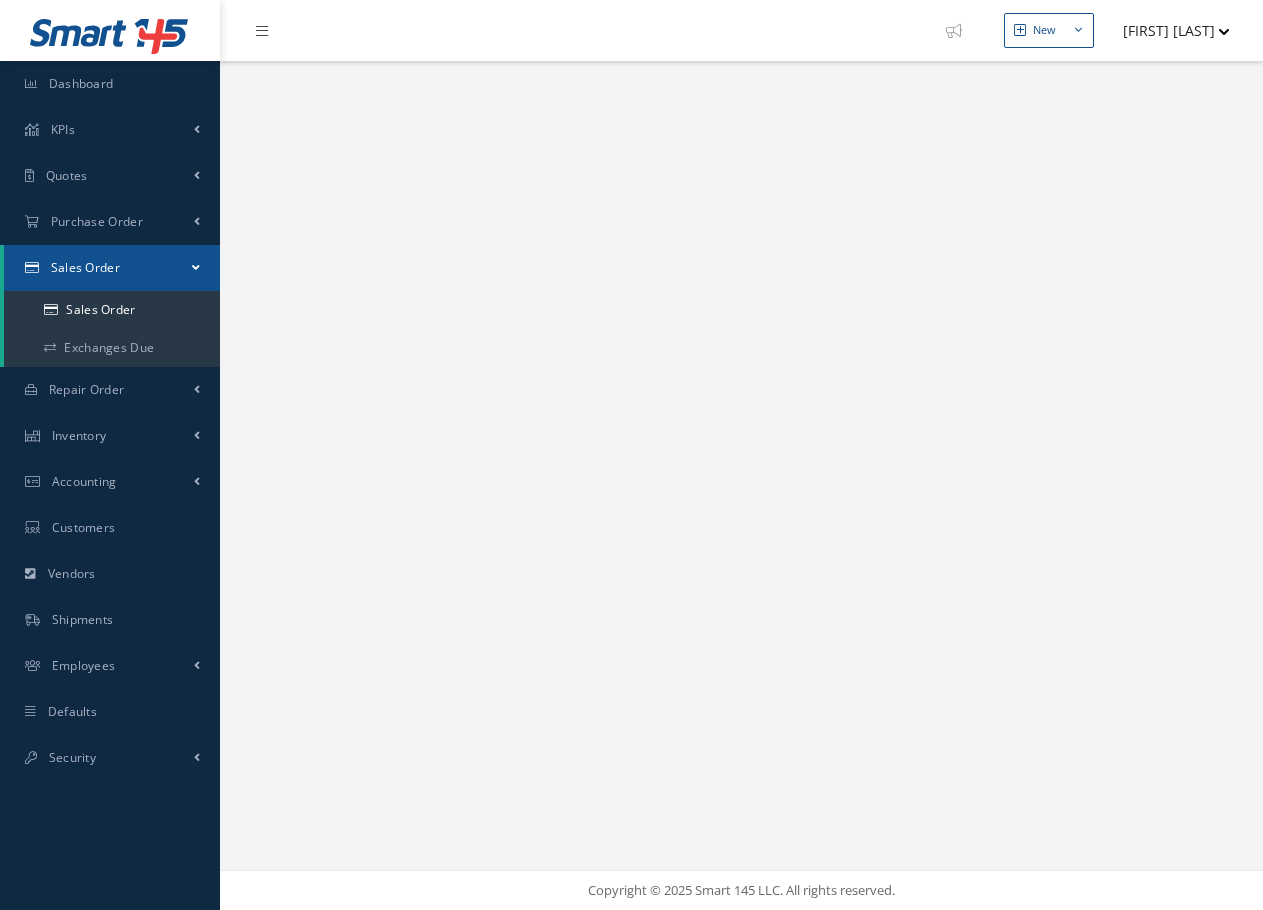 select on "25" 